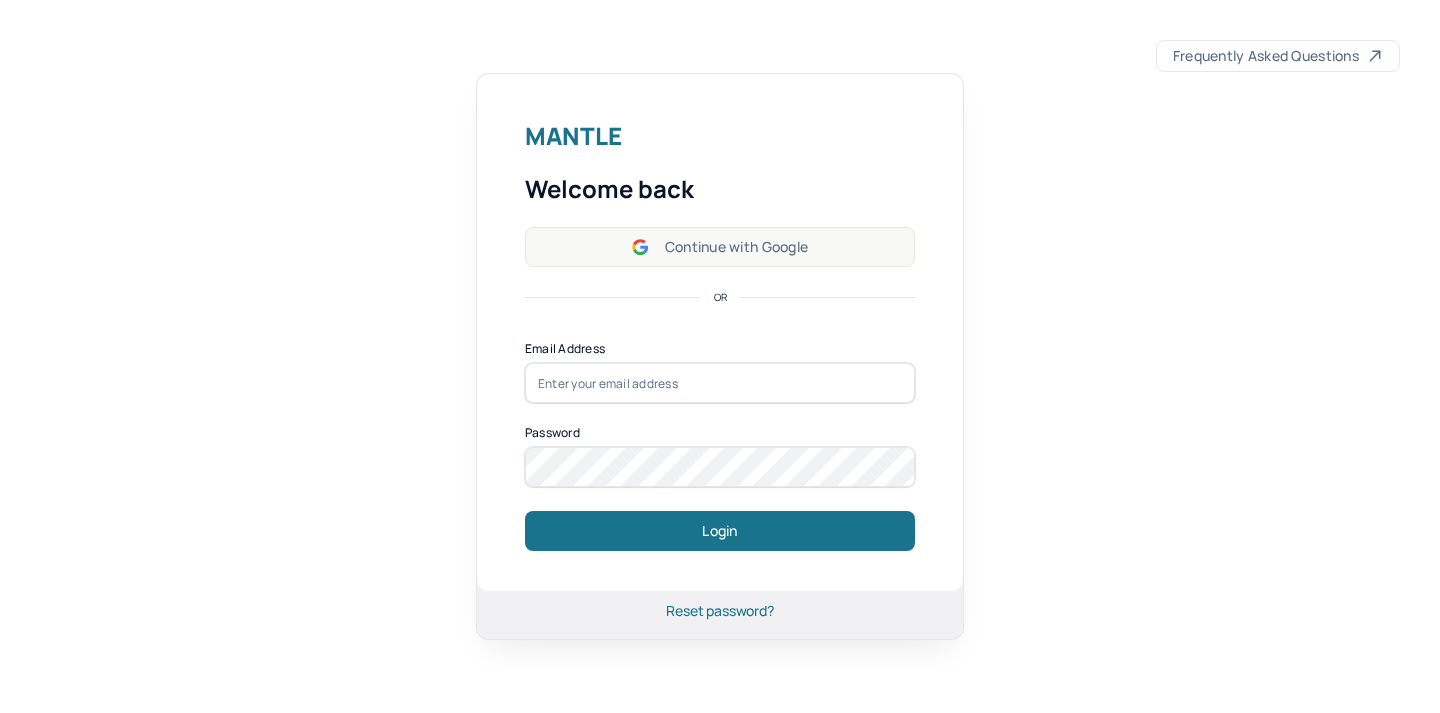 scroll, scrollTop: 0, scrollLeft: 0, axis: both 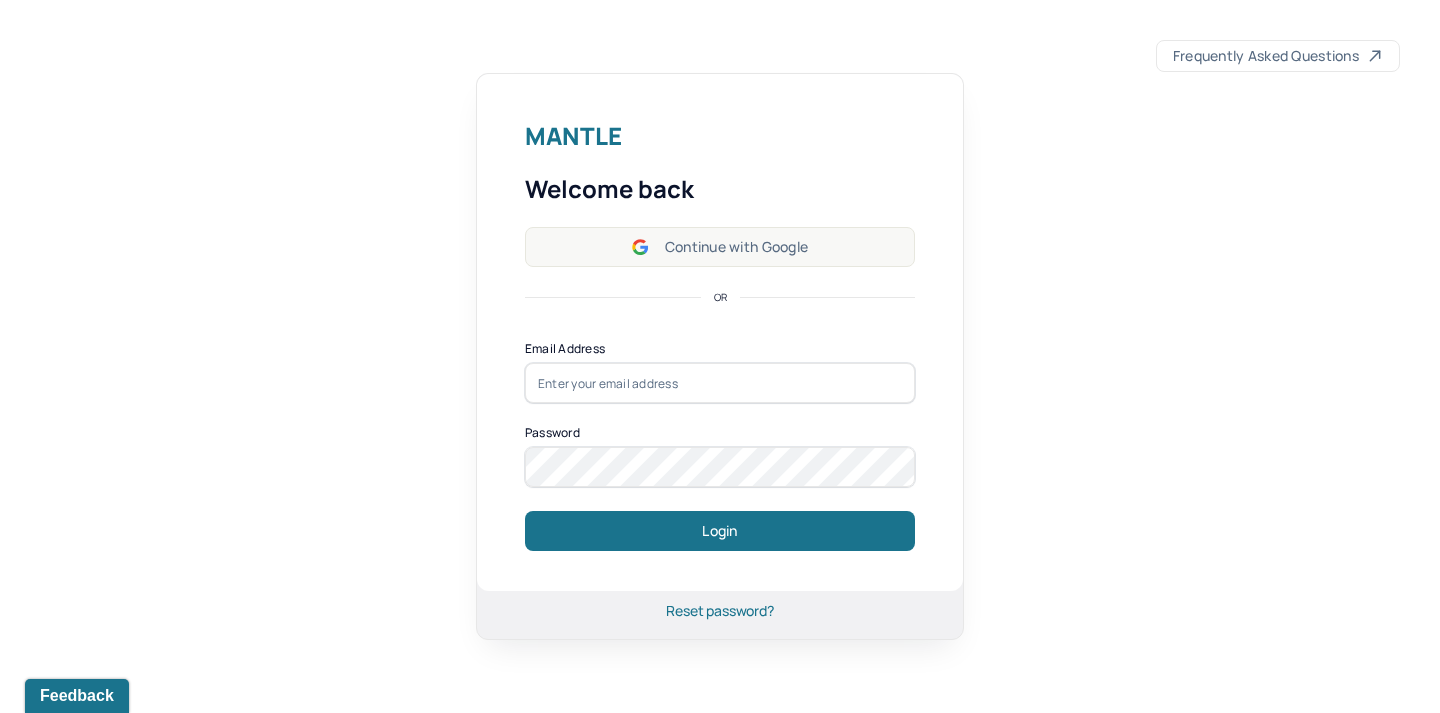 click on "Continue with Google" at bounding box center [720, 247] 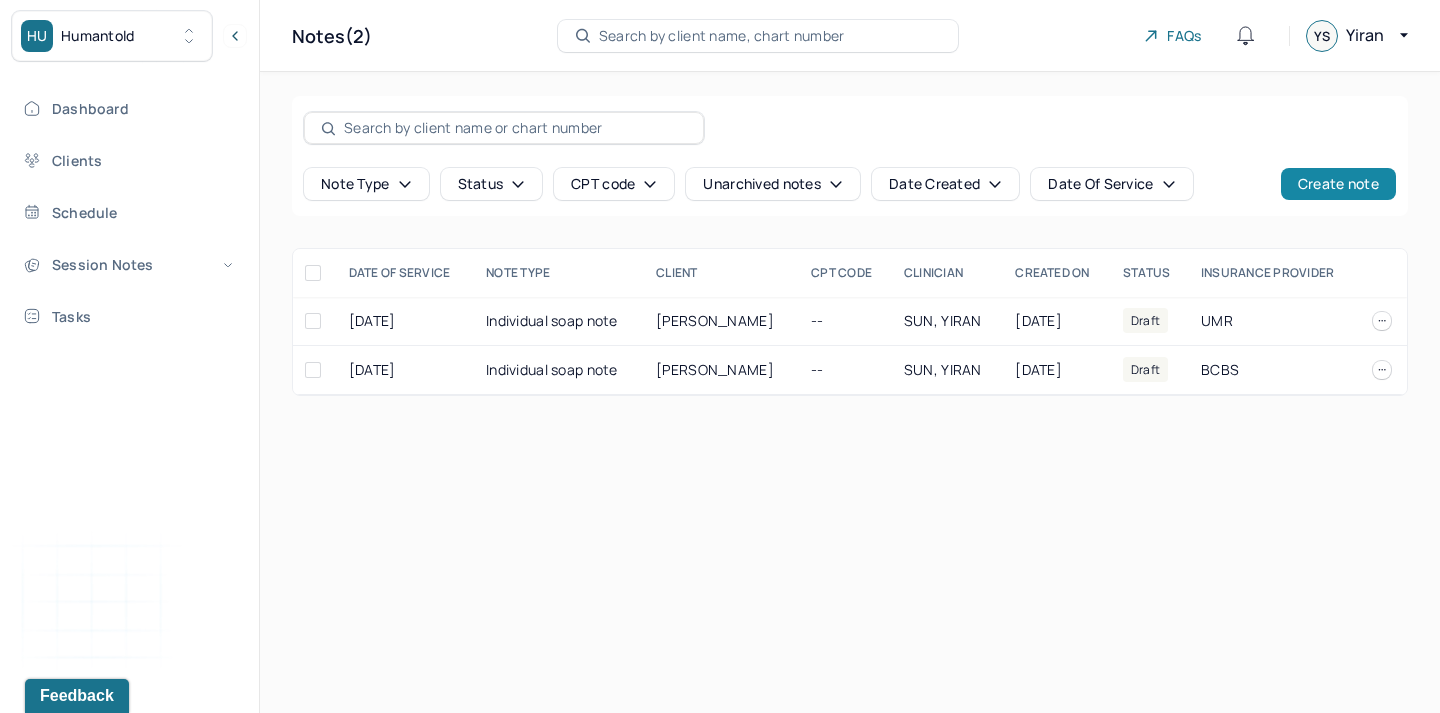 click on "Create note" at bounding box center (1338, 184) 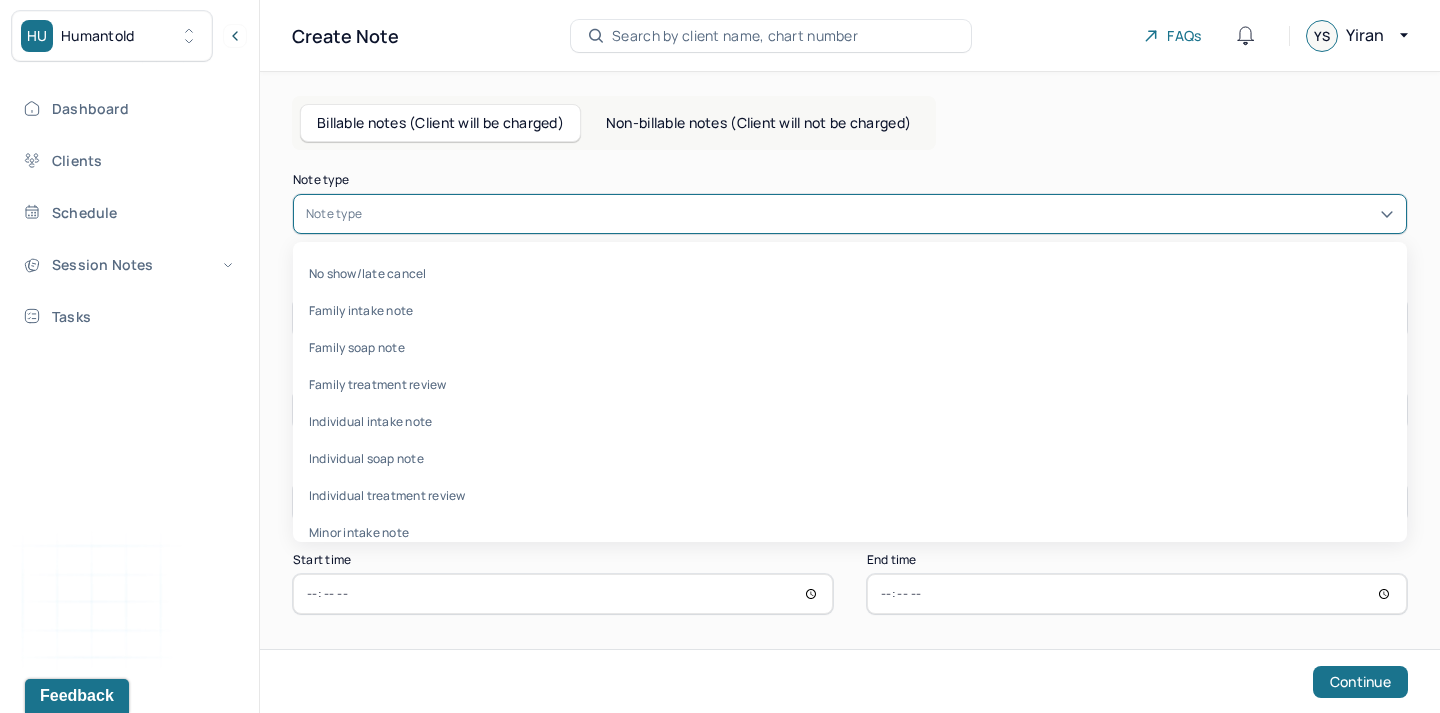 click at bounding box center (880, 214) 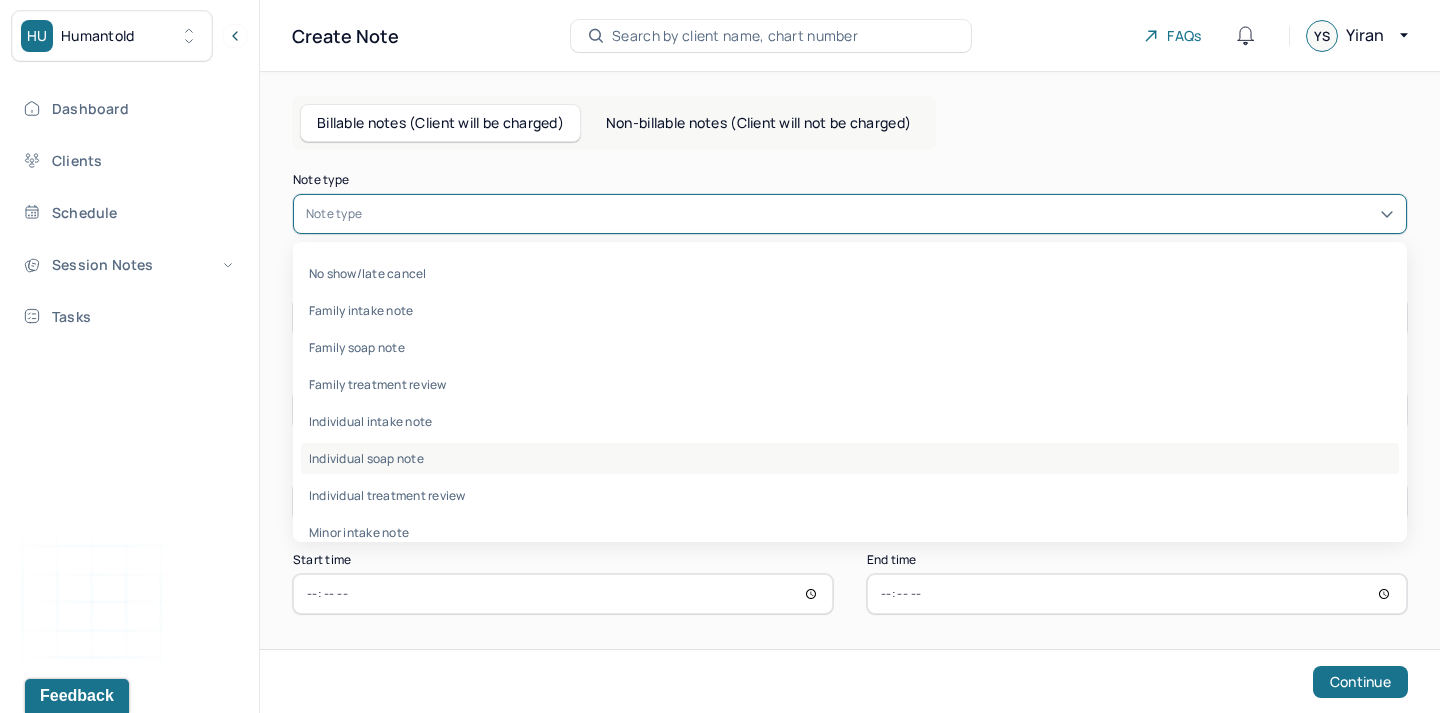 click on "Individual soap note" at bounding box center [850, 458] 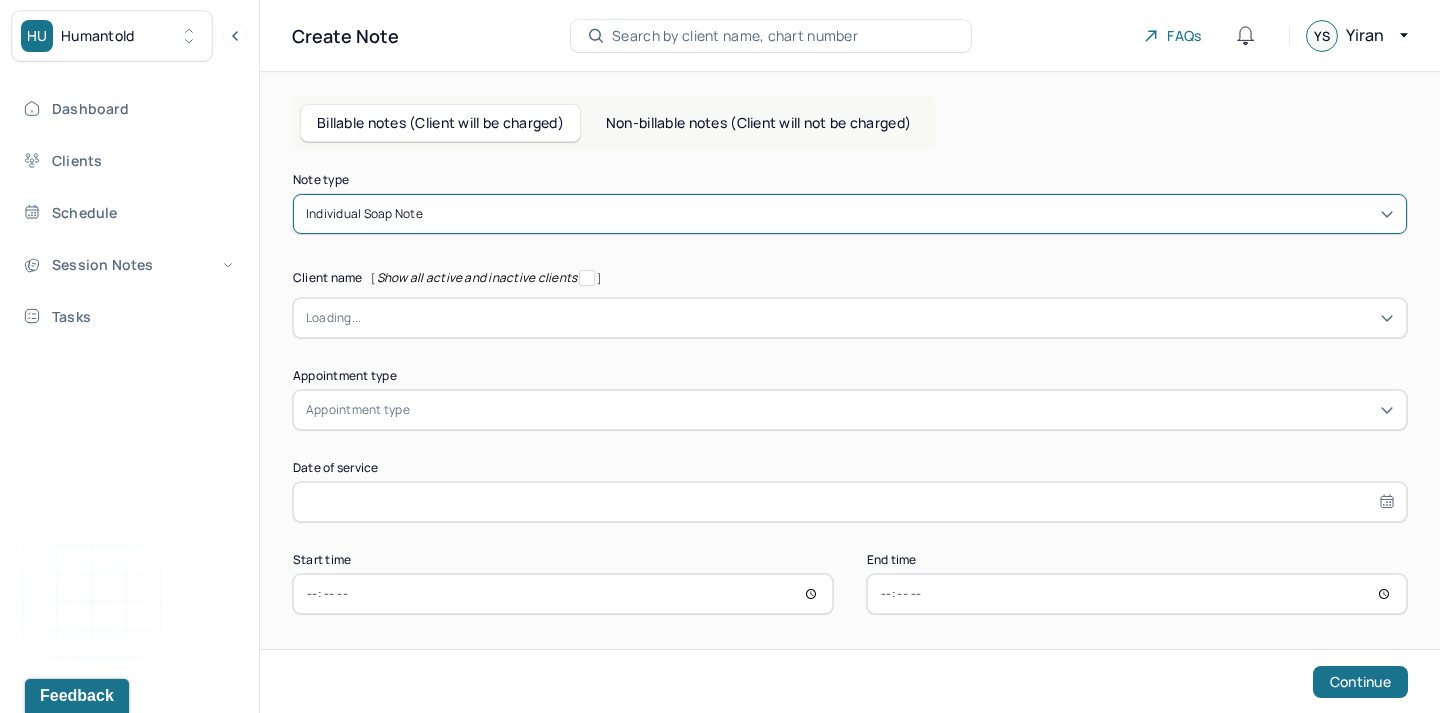 click at bounding box center (877, 318) 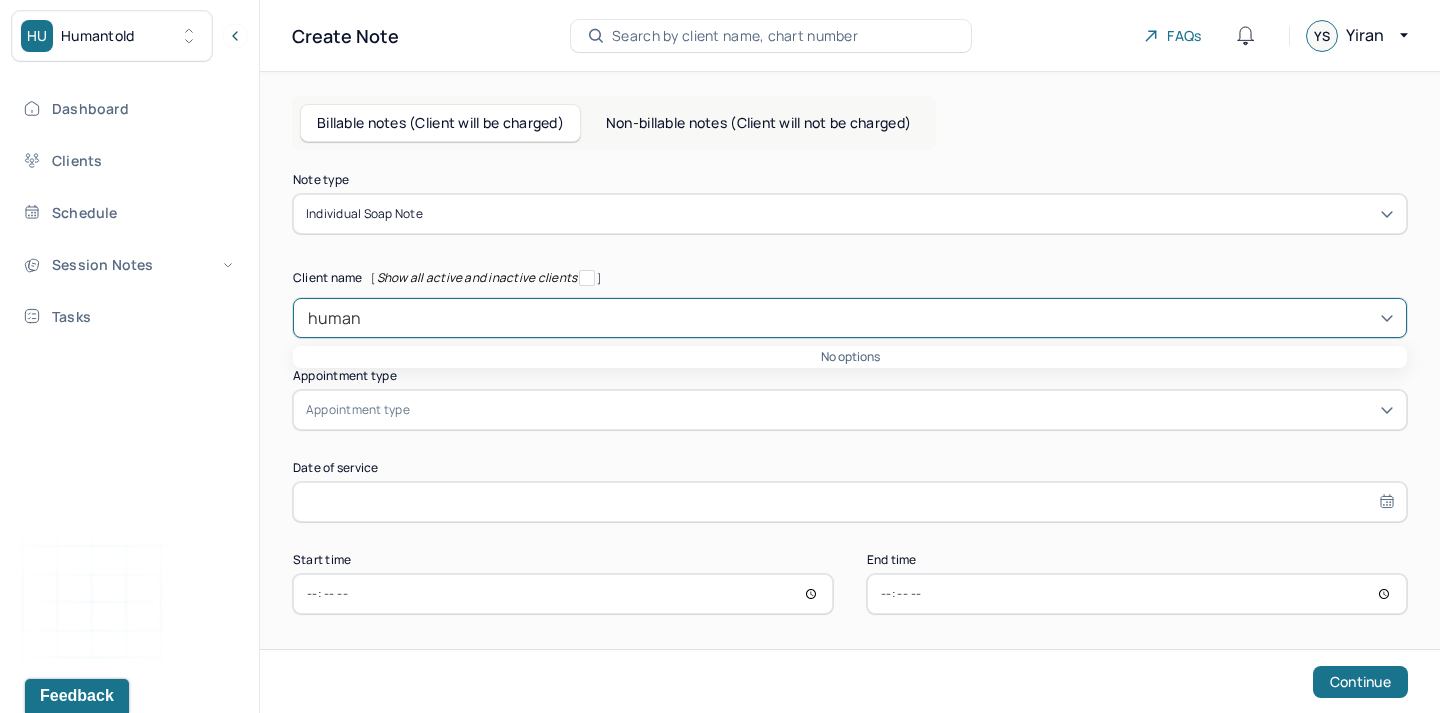 type on "huma" 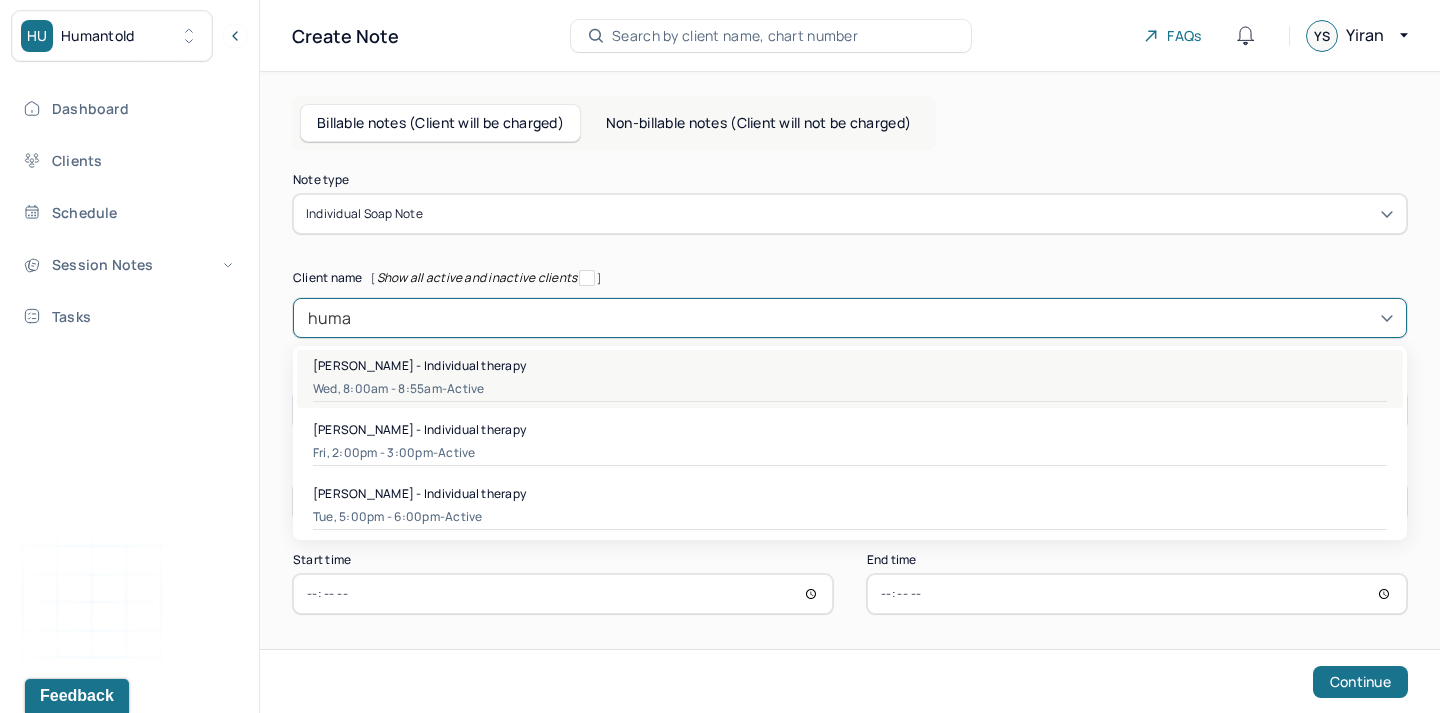 click on "[PERSON_NAME] - Individual therapy" at bounding box center (419, 365) 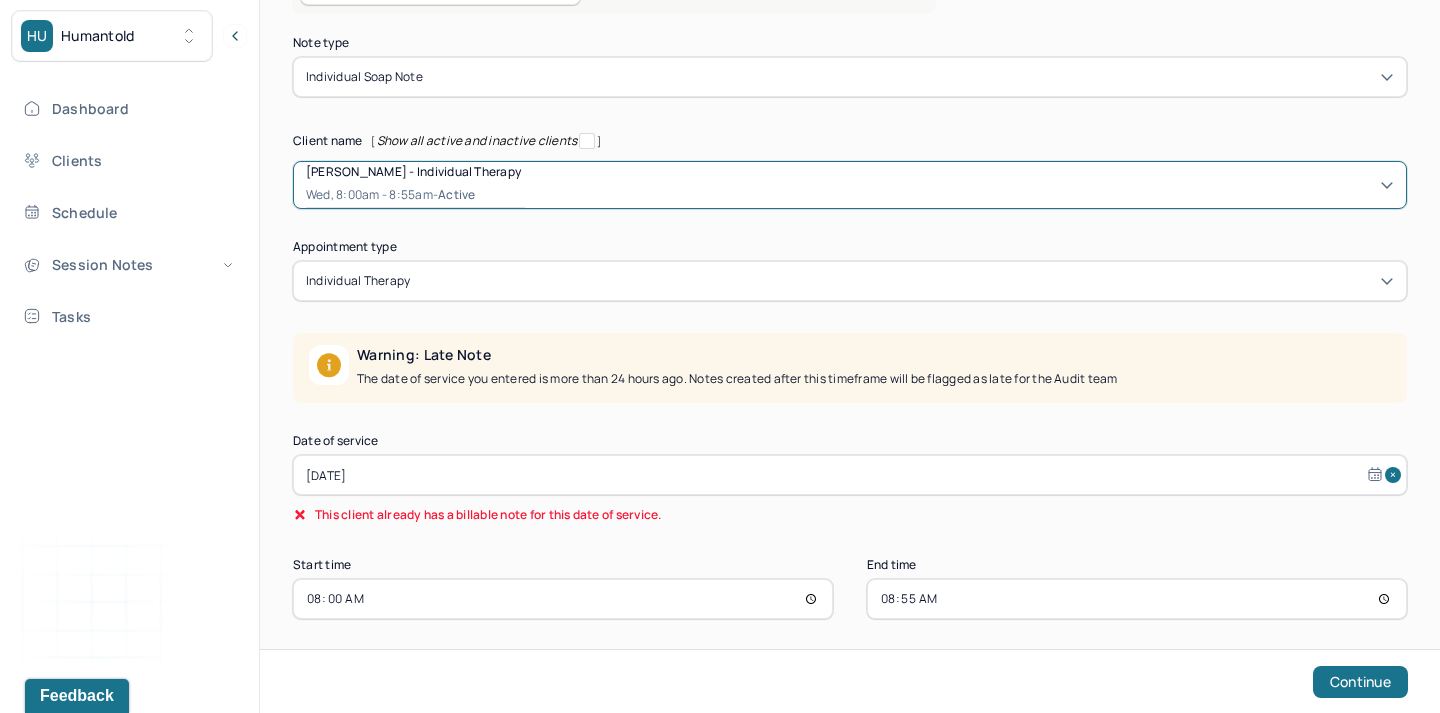 scroll, scrollTop: 148, scrollLeft: 0, axis: vertical 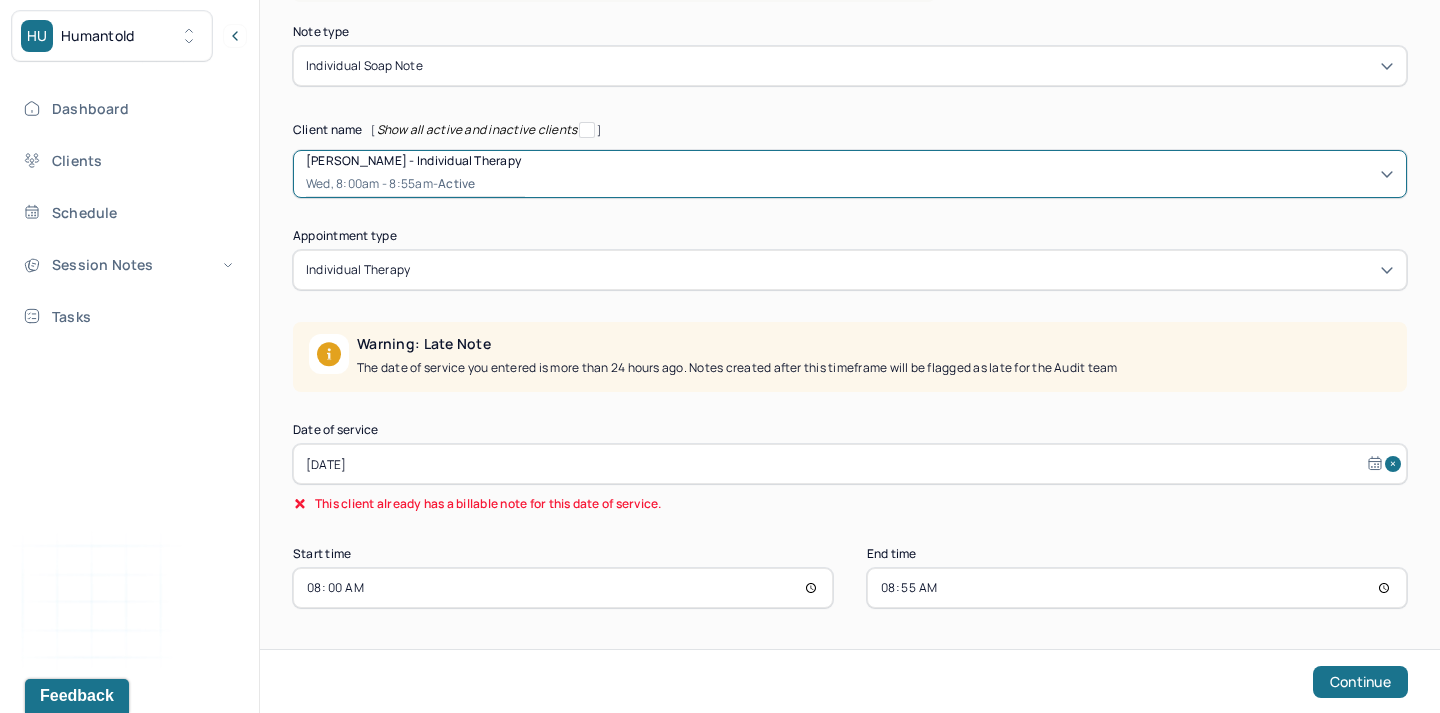 click on "[DATE]" at bounding box center [850, 464] 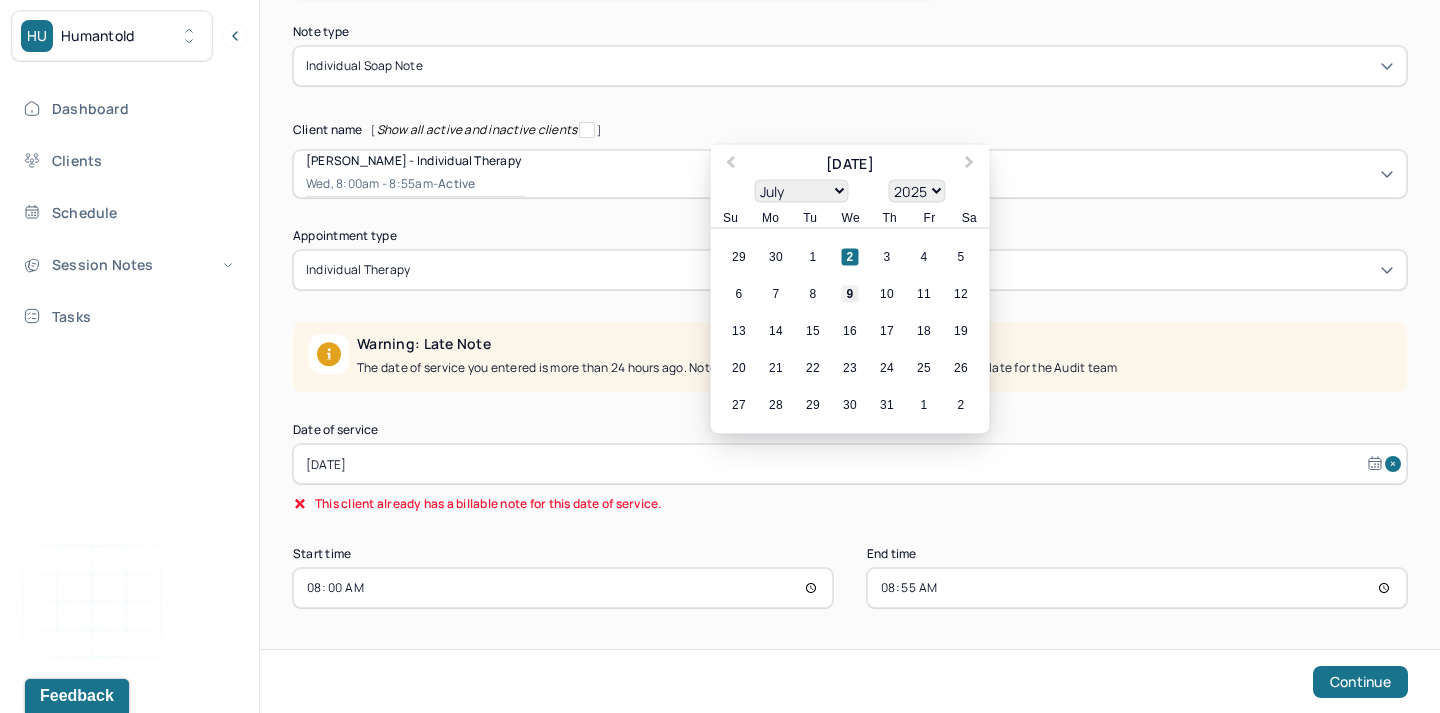 click on "9" at bounding box center (850, 294) 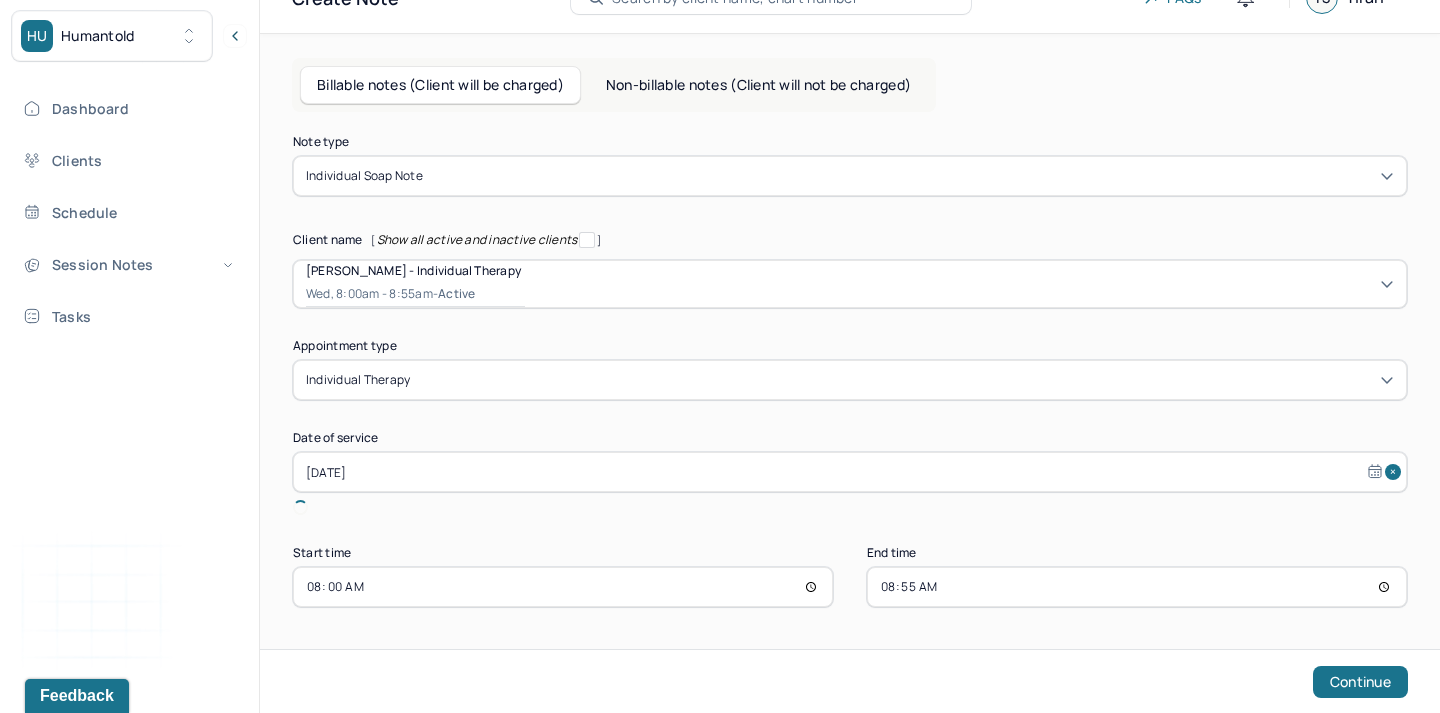 scroll, scrollTop: 14, scrollLeft: 0, axis: vertical 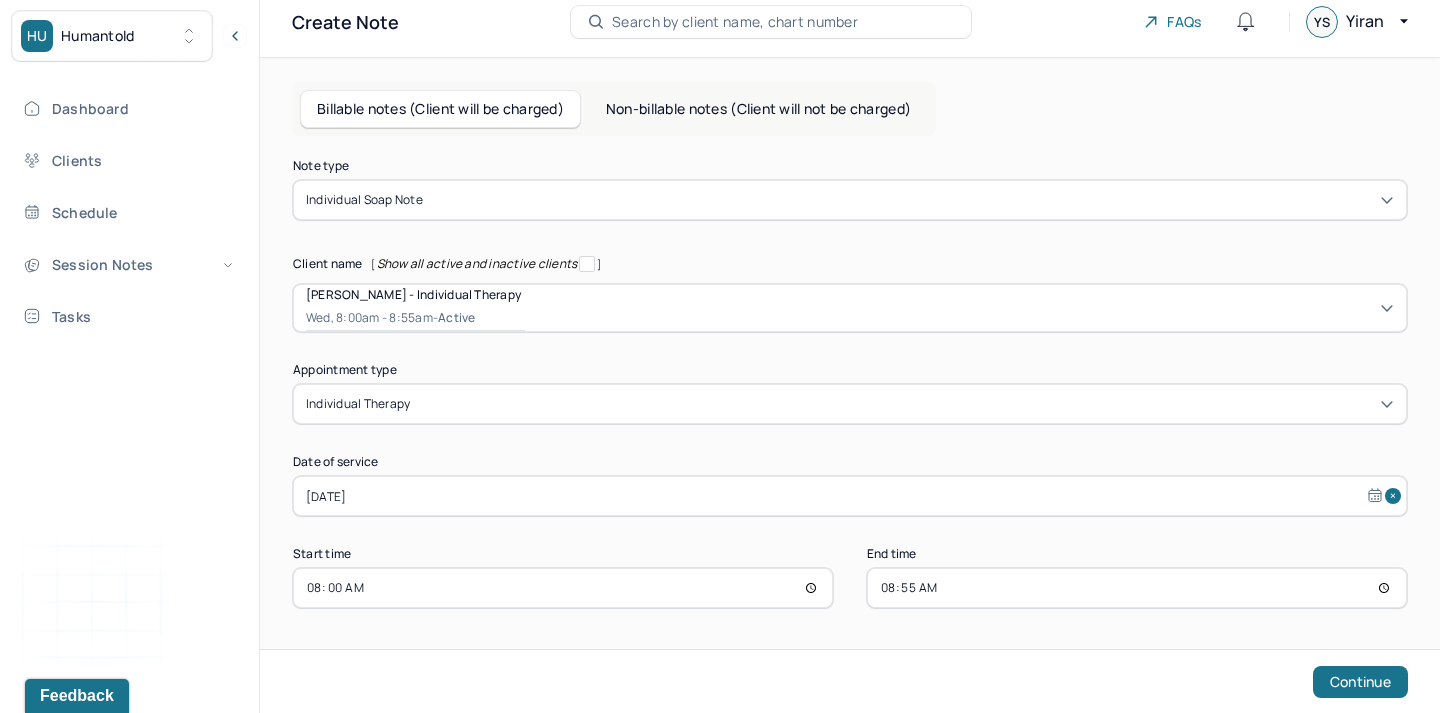 click on "08:00" at bounding box center (563, 588) 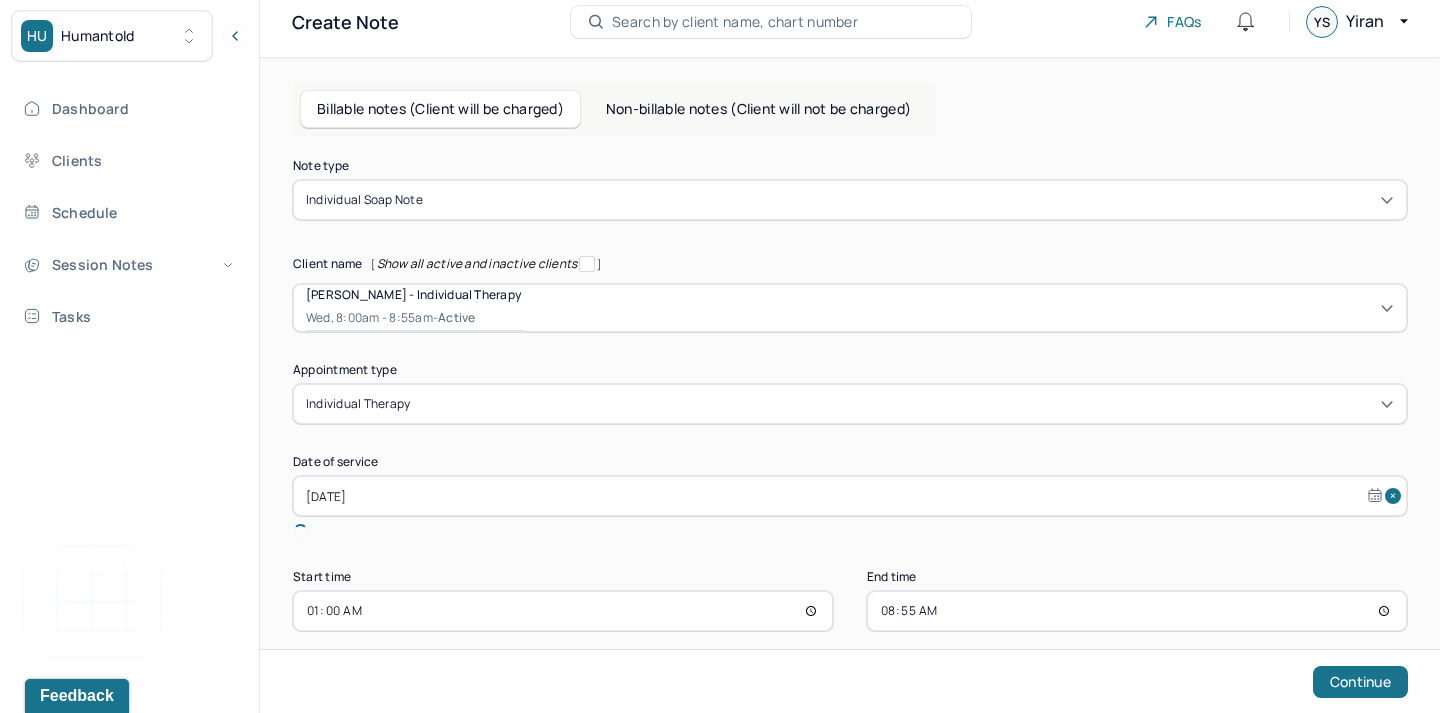 type on "10:00" 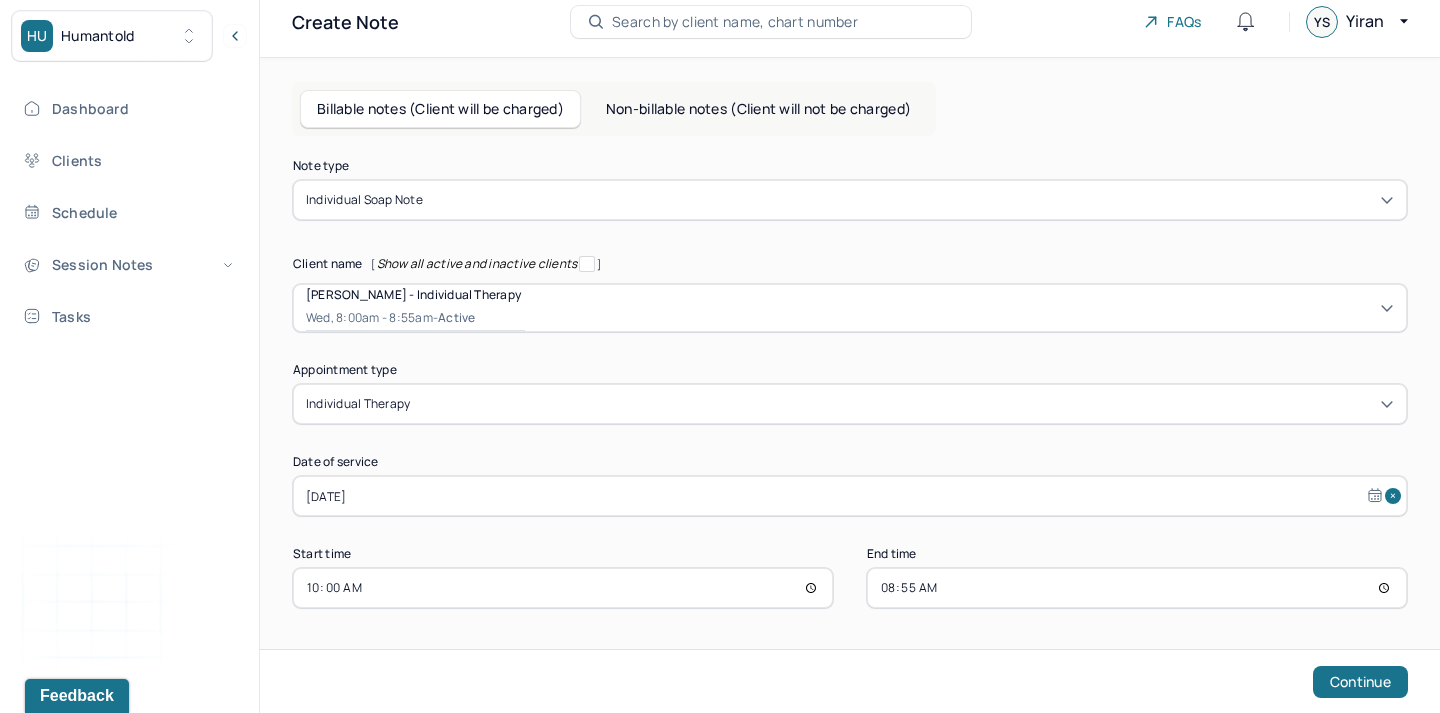 click on "08:55" at bounding box center [1137, 588] 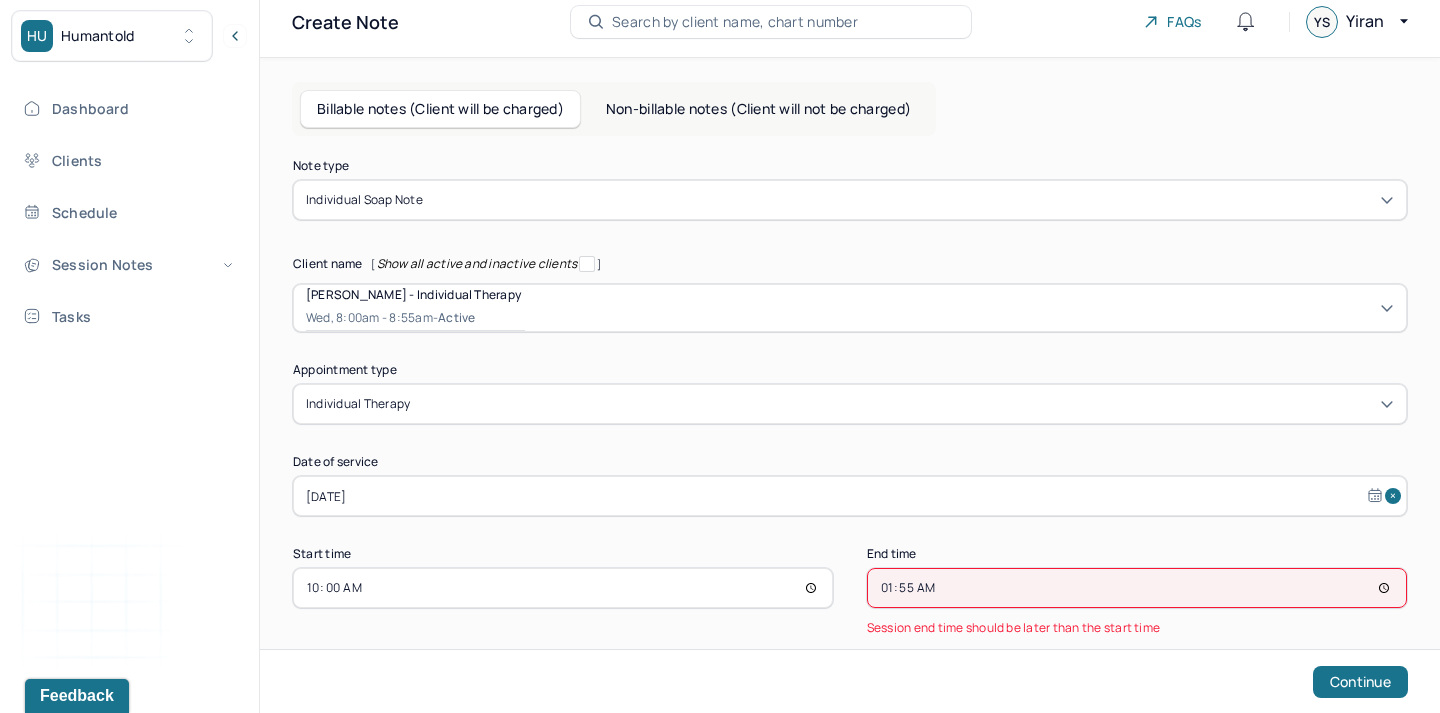 type on "10:55" 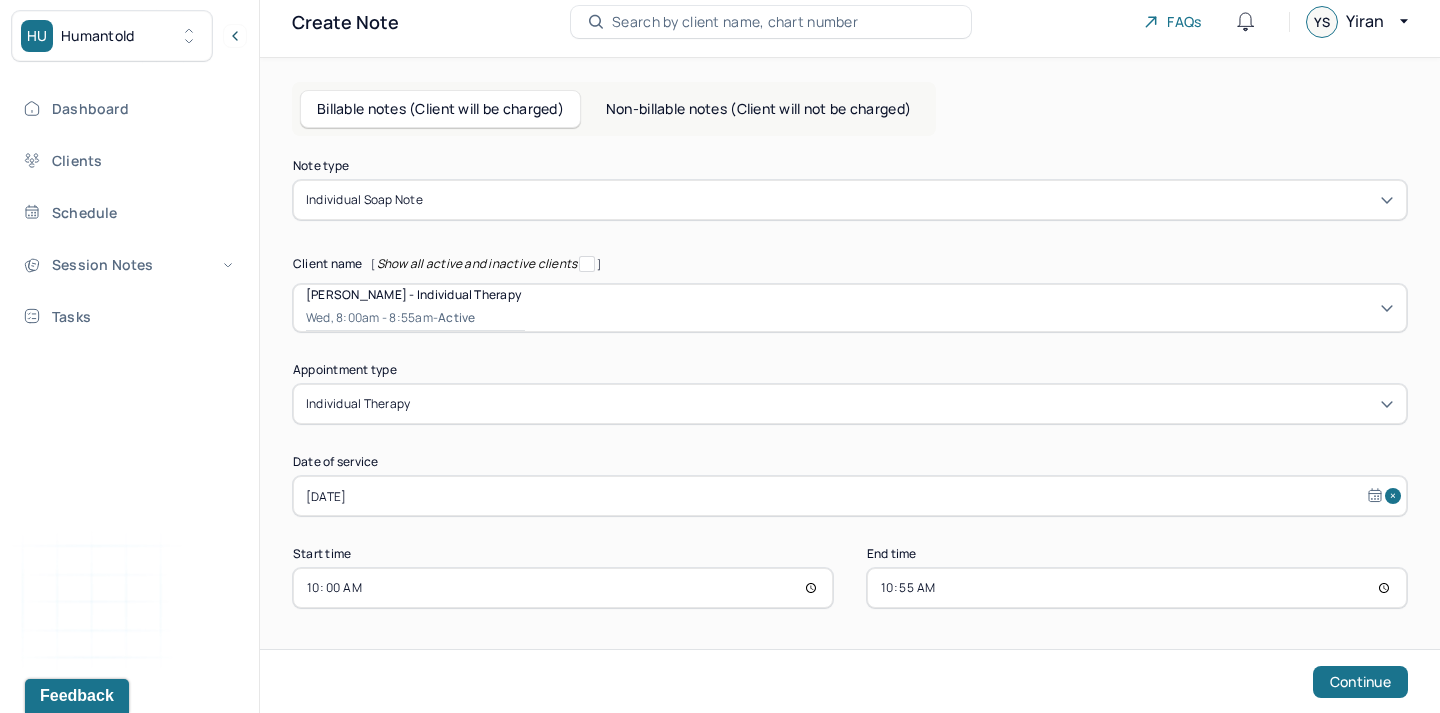 click on "Note type Individual soap note Client name [ Show all active and inactive clients ] [PERSON_NAME] - Individual therapy Wed, 8:00am - 8:55am  -  active Supervisee name [PERSON_NAME] Appointment type individual therapy Date of service [DATE] Start time 10:00 End time 10:55   Continue" at bounding box center [850, 384] 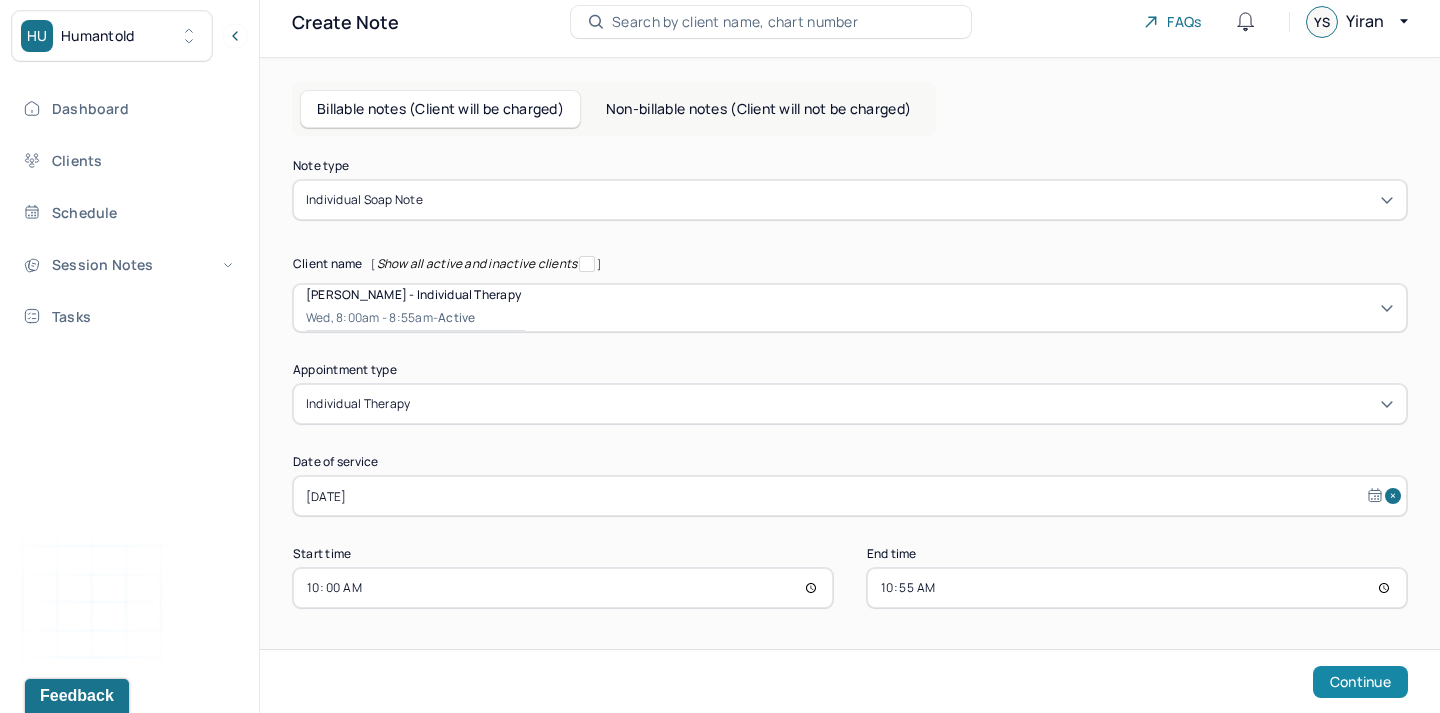 click on "Continue" at bounding box center (1360, 682) 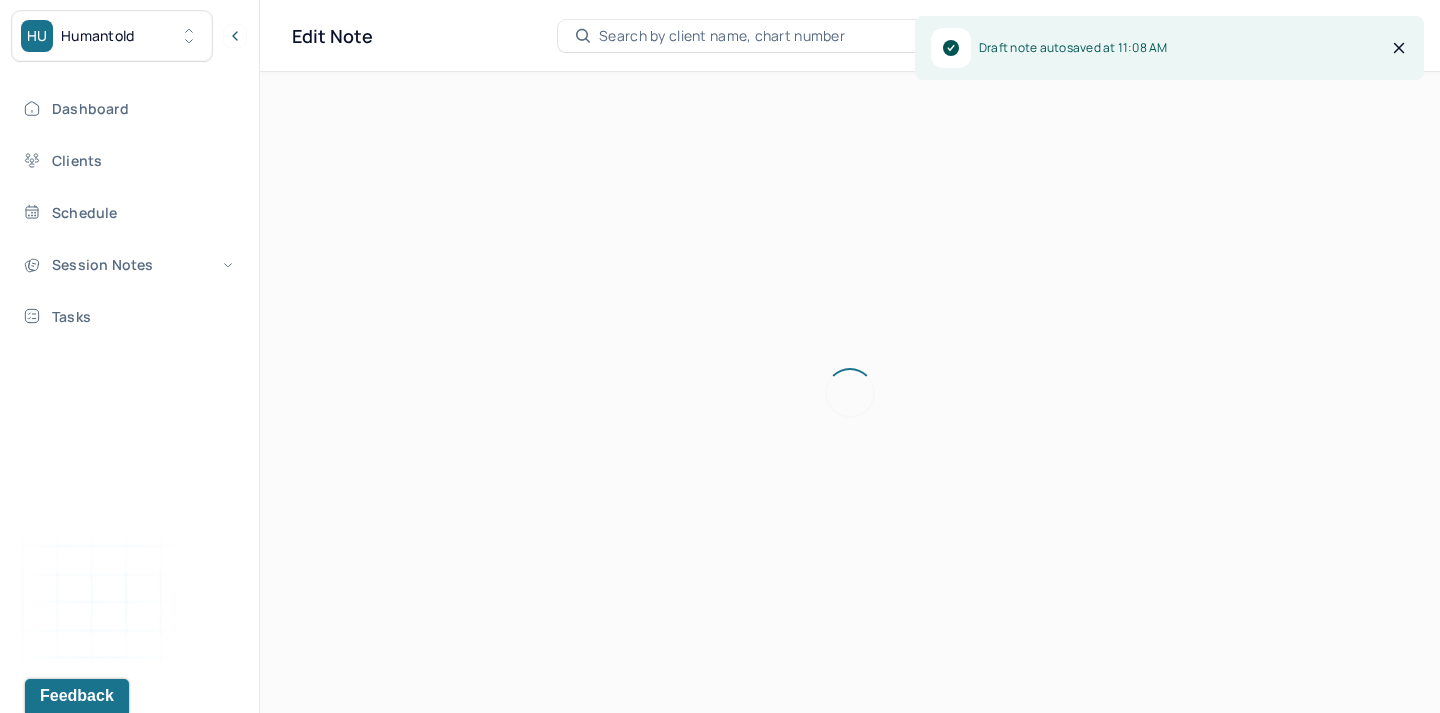 scroll, scrollTop: 0, scrollLeft: 0, axis: both 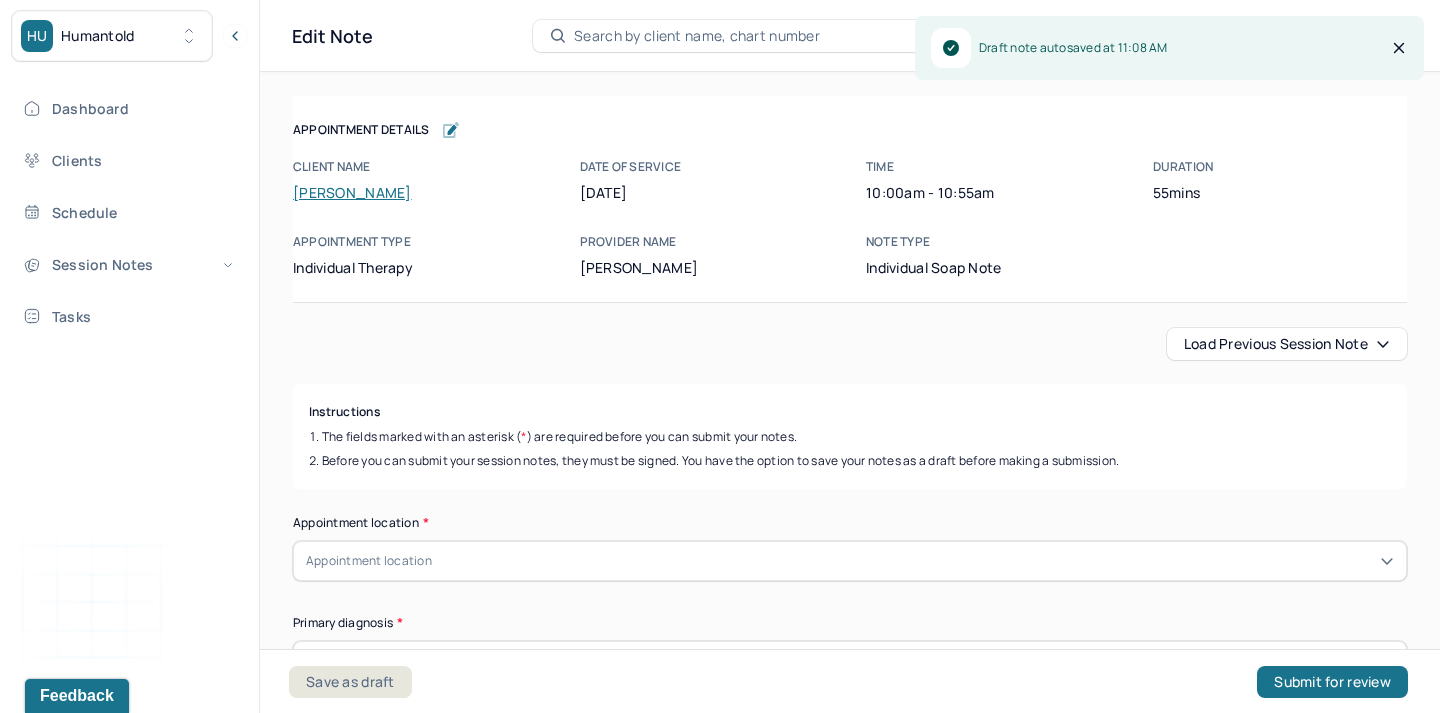 click on "Load previous session note" at bounding box center [1287, 344] 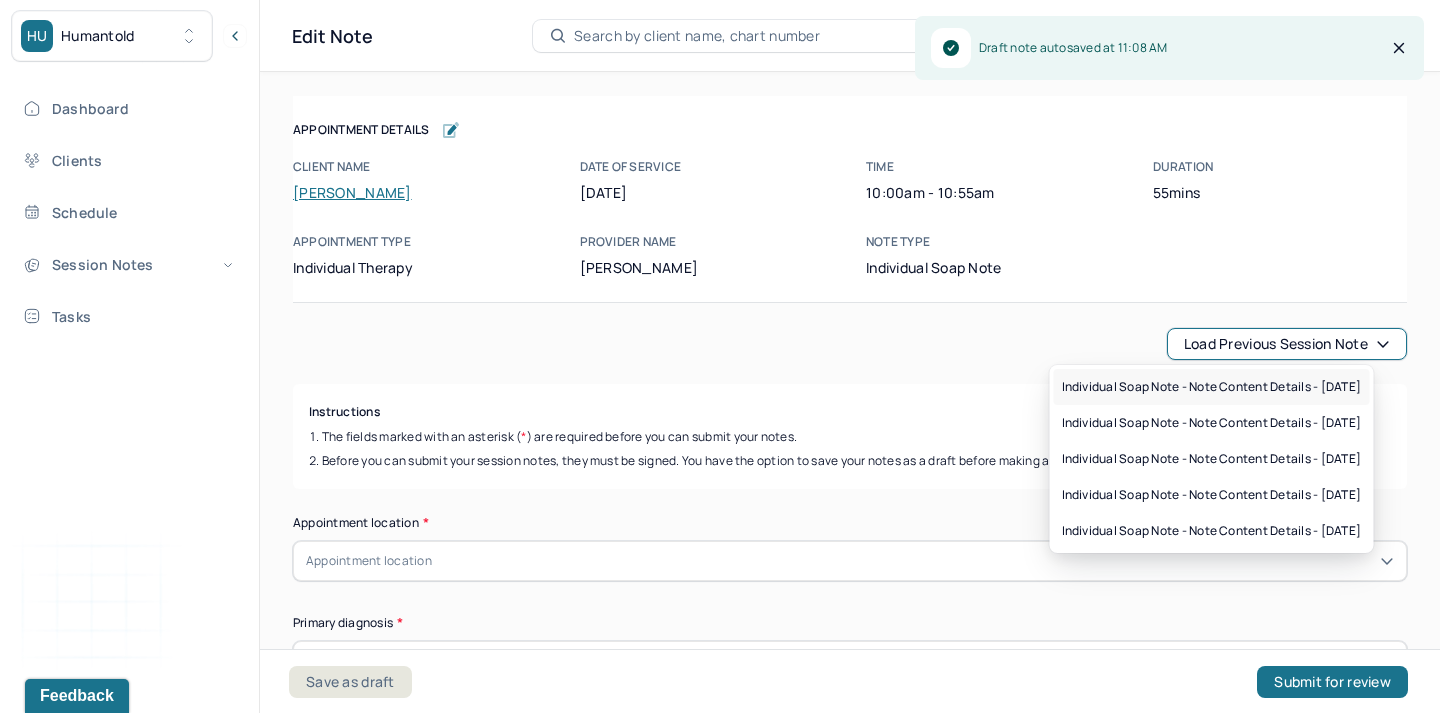 click on "Individual soap note   - Note content Details -   [DATE]" at bounding box center [1212, 387] 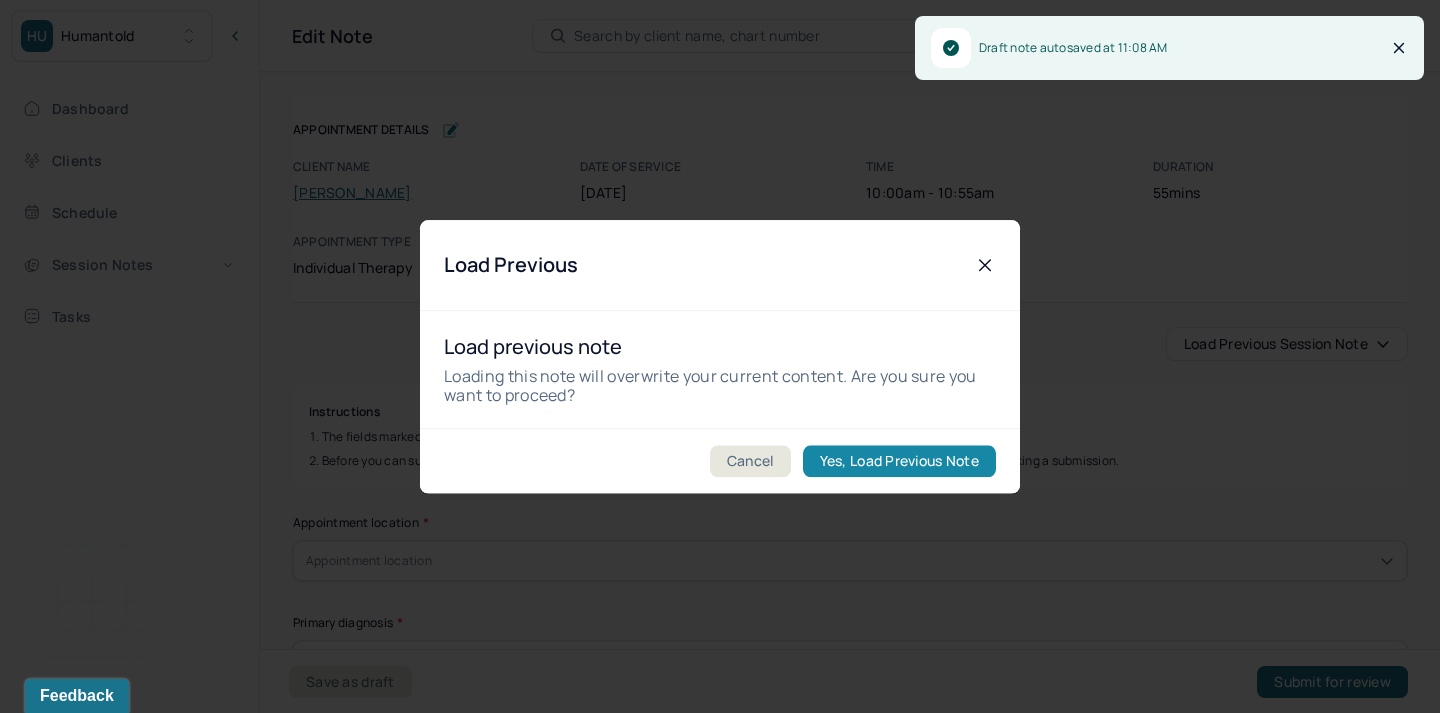 click on "Yes, Load Previous Note" at bounding box center (899, 461) 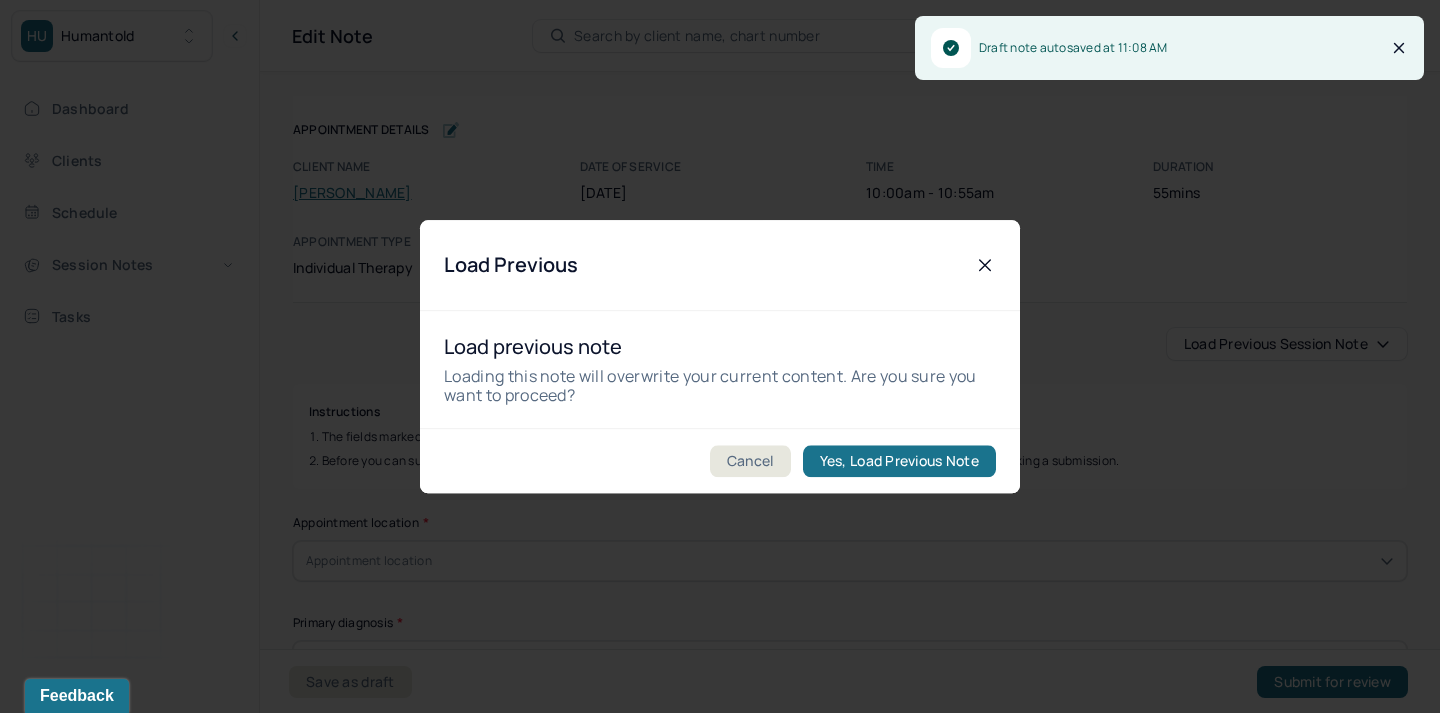 type on "tired/stress/self-care" 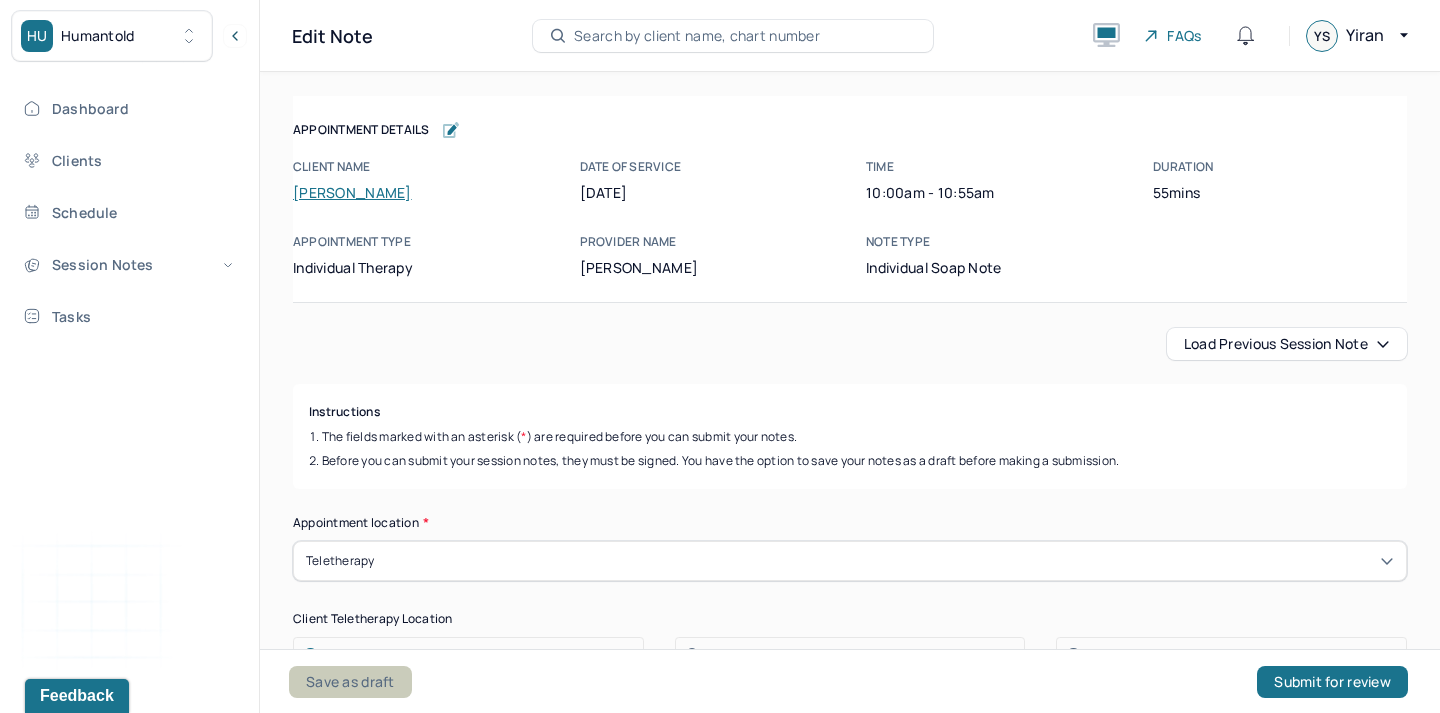 click on "Save as draft" at bounding box center (350, 682) 